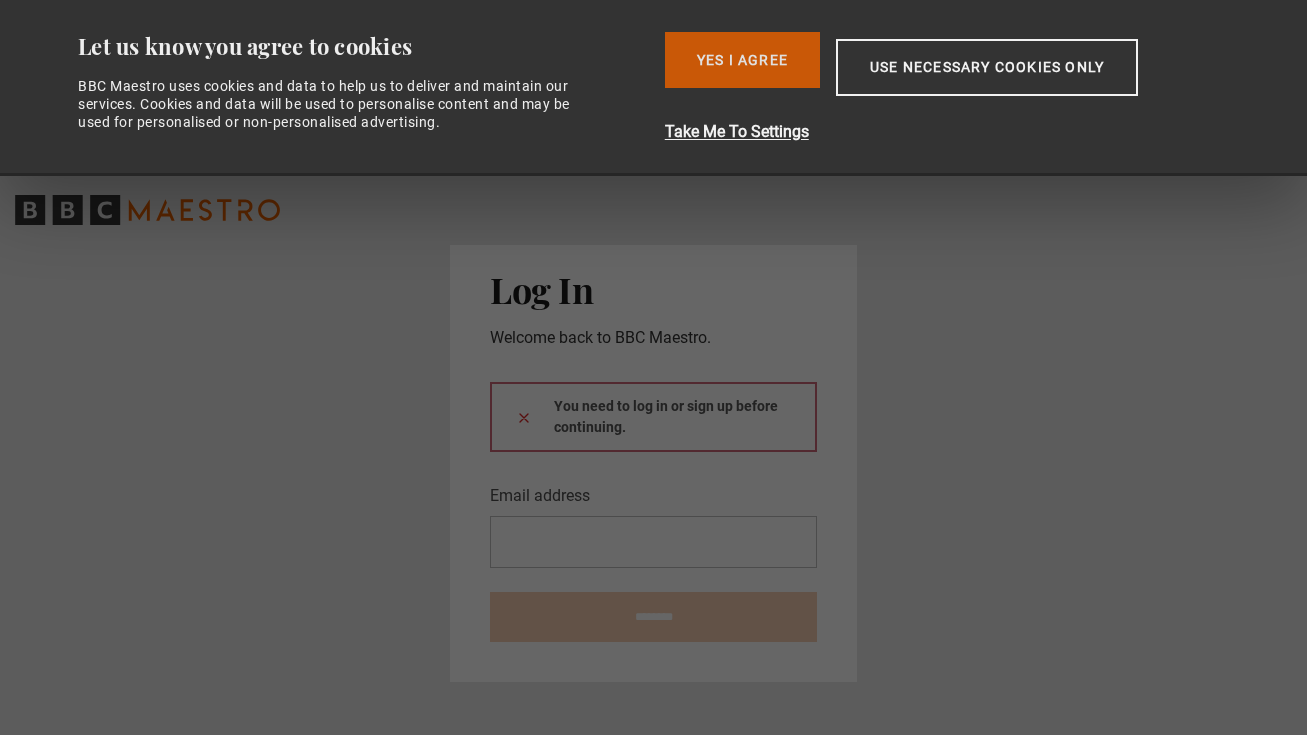 scroll, scrollTop: 0, scrollLeft: 0, axis: both 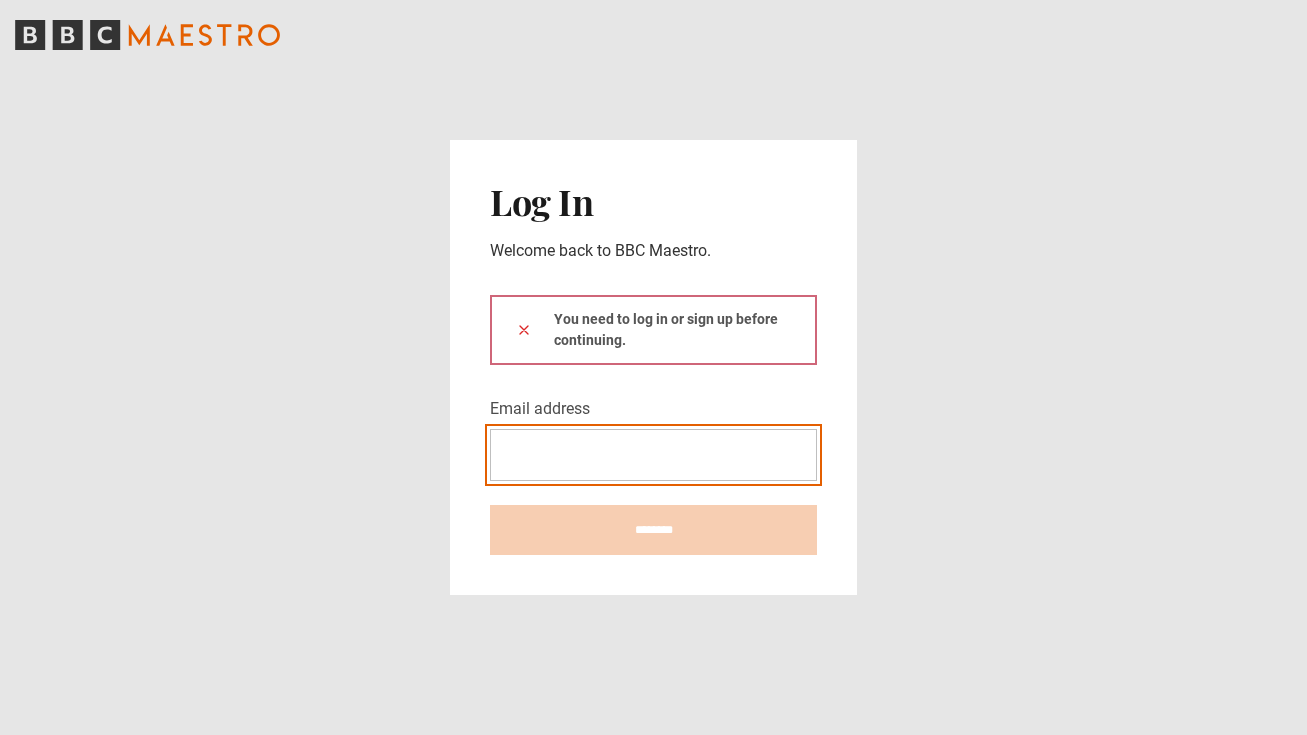 type on "**********" 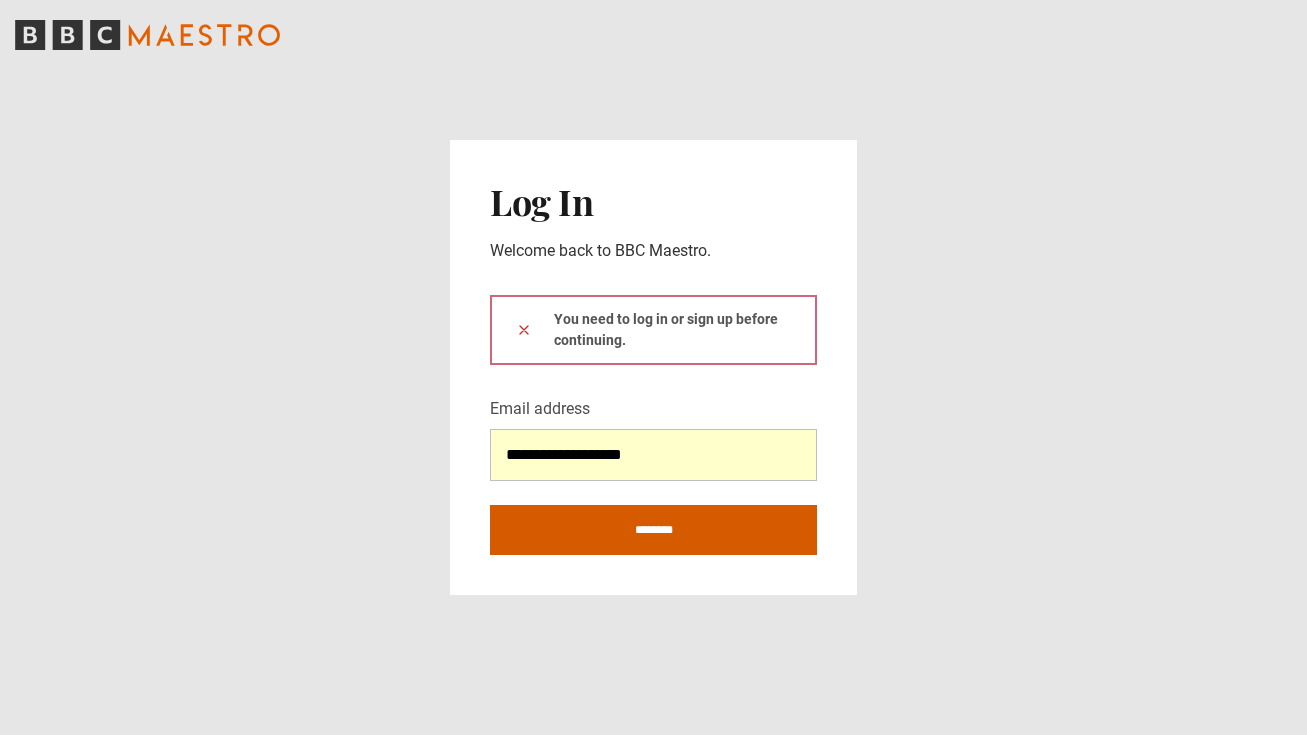click on "********" at bounding box center (653, 530) 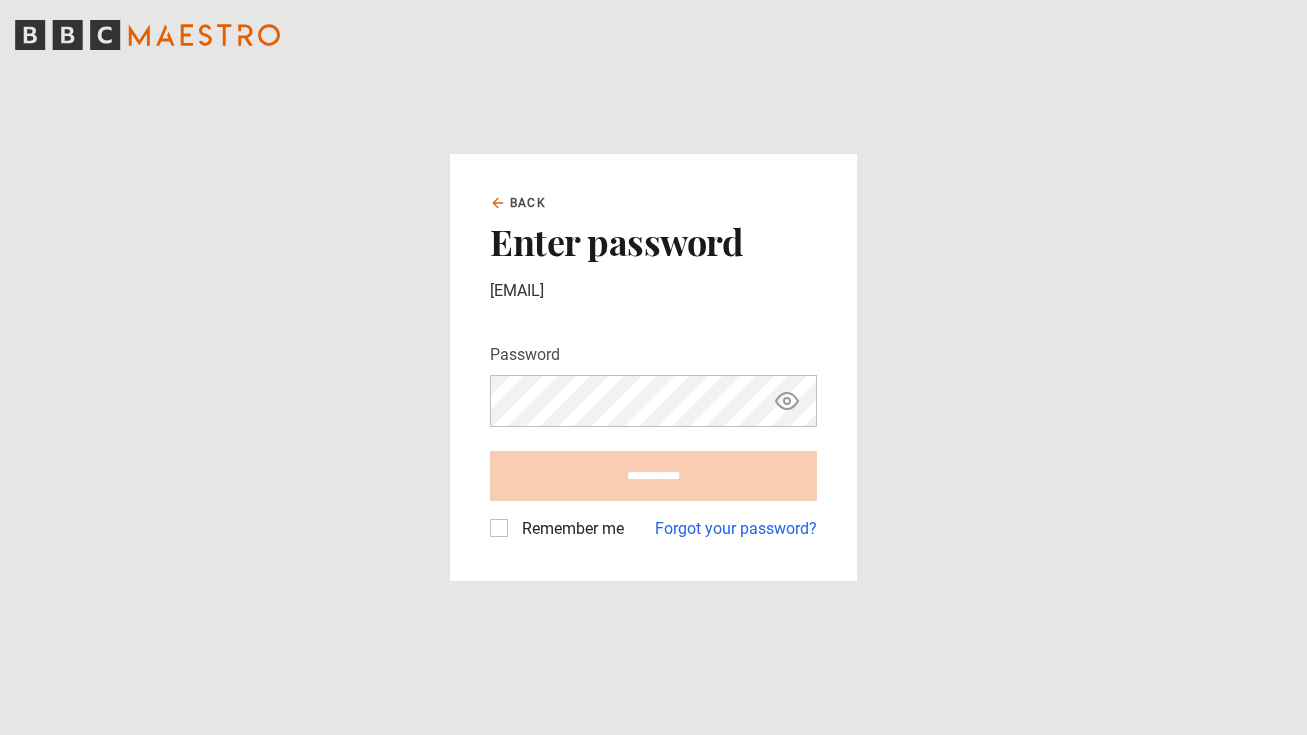 scroll, scrollTop: 0, scrollLeft: 0, axis: both 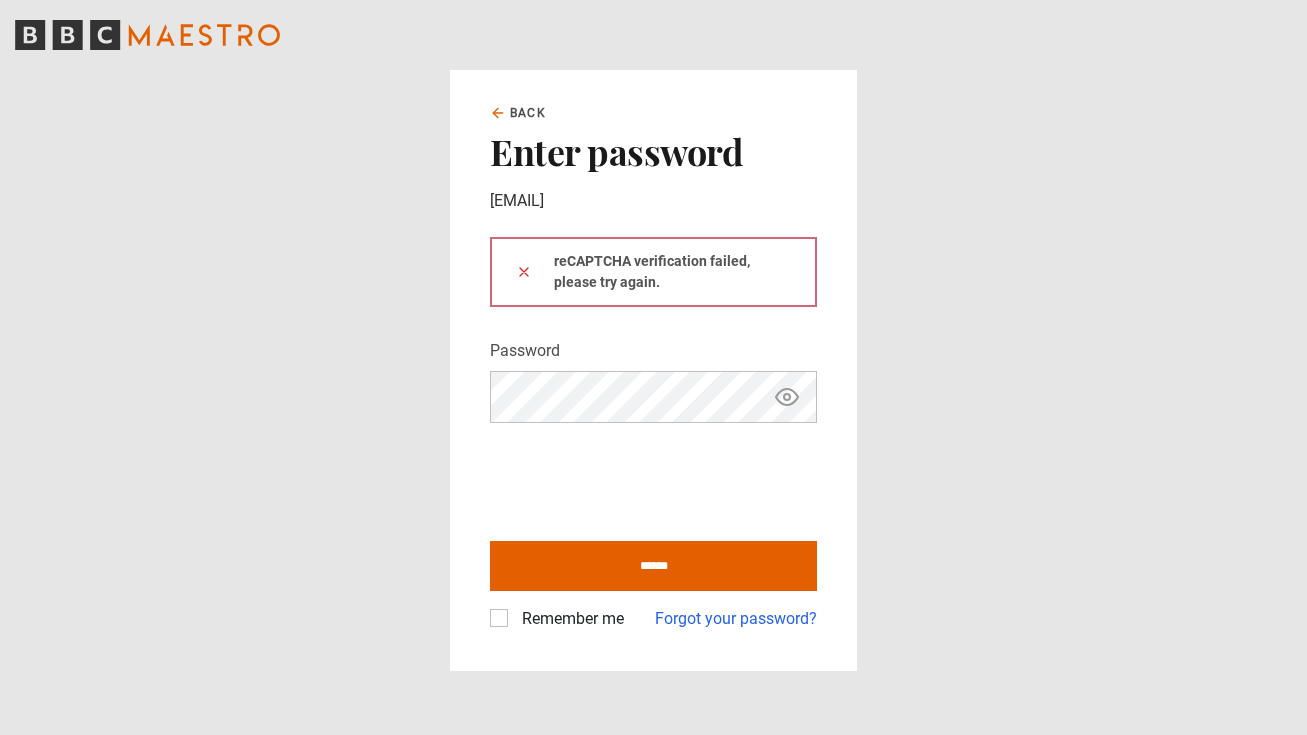 click on "Remember me" at bounding box center (569, 619) 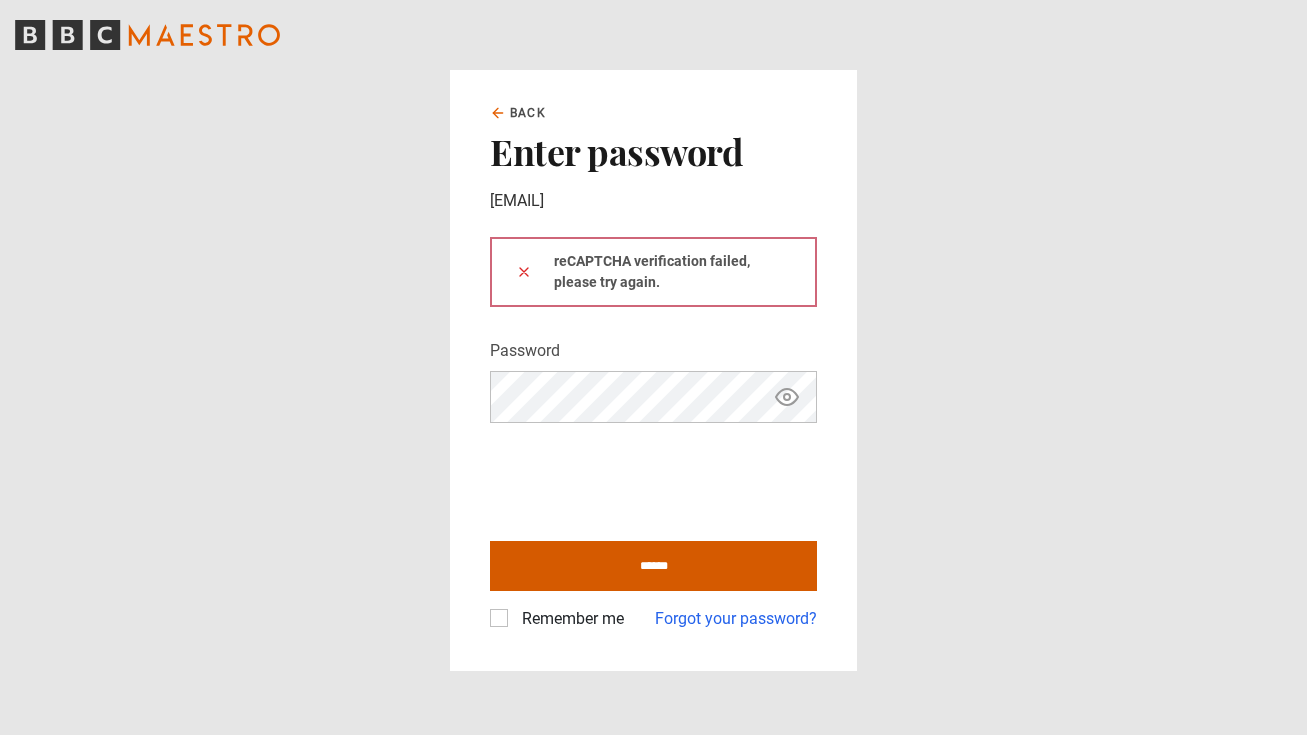 click on "******" at bounding box center (653, 566) 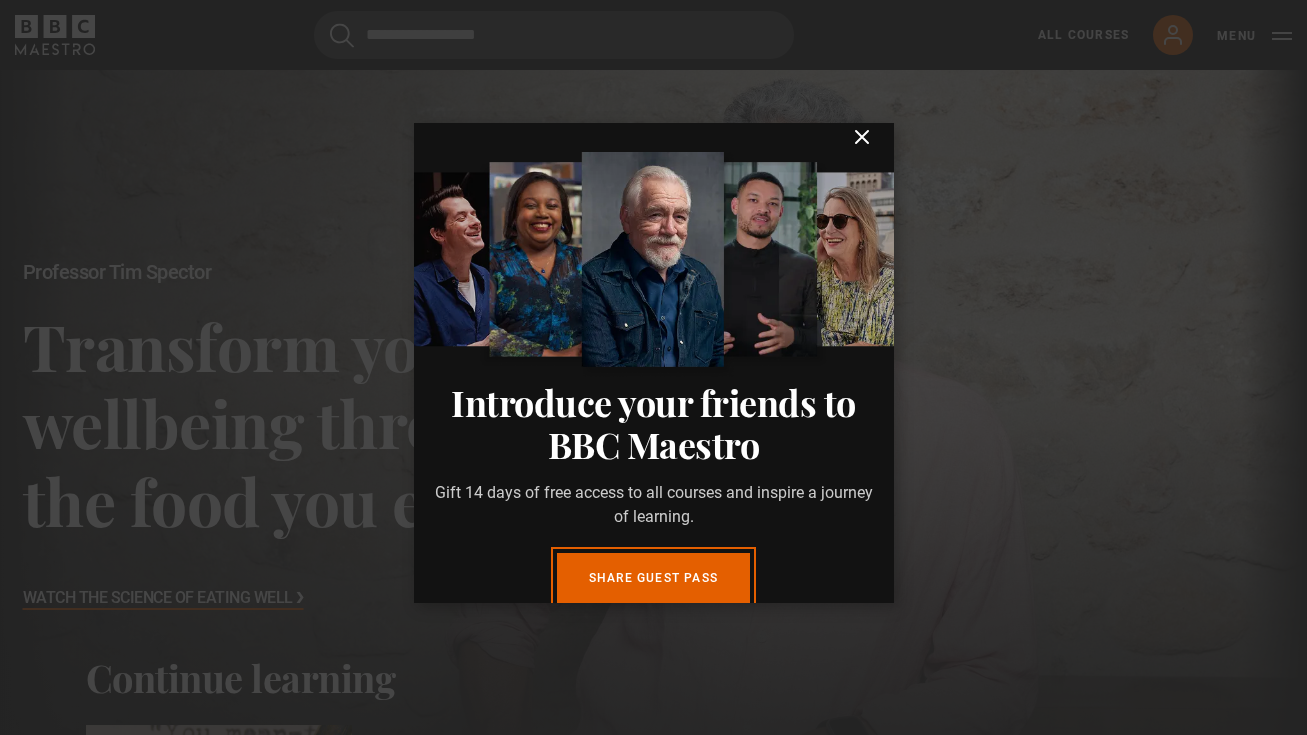 scroll, scrollTop: 0, scrollLeft: 0, axis: both 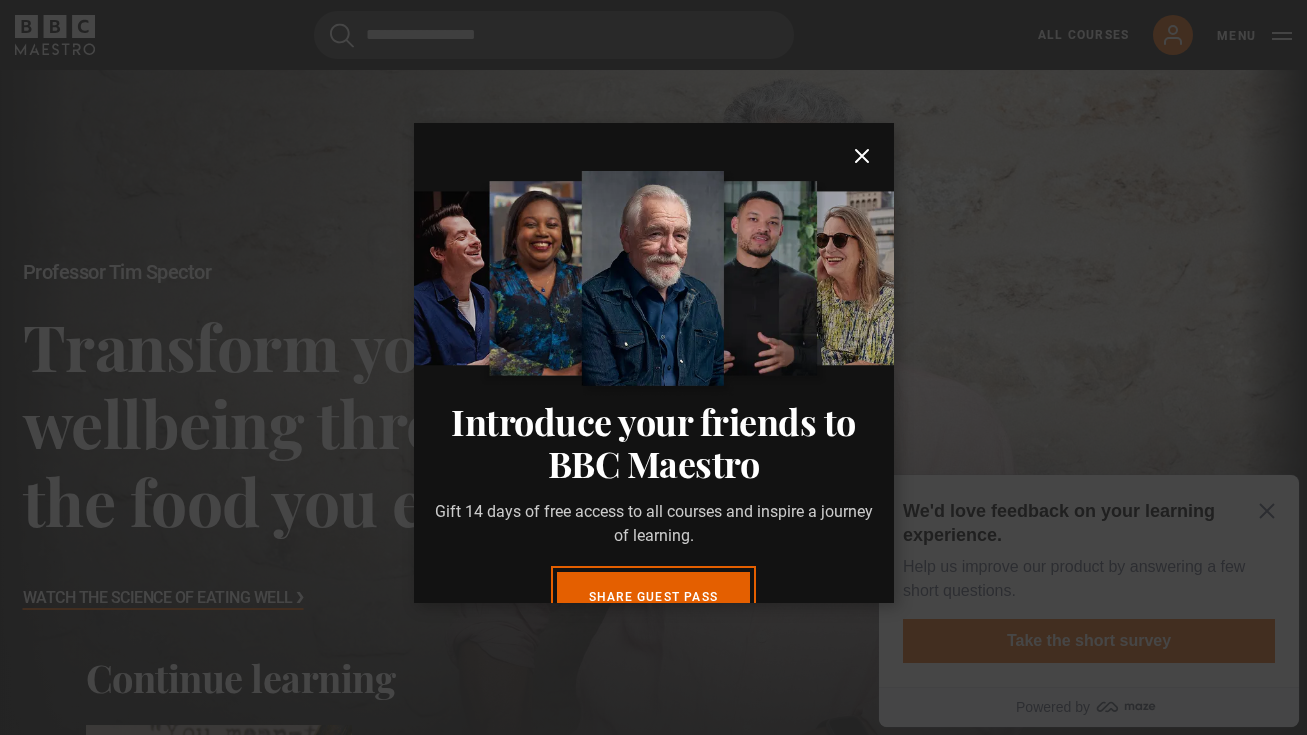 click 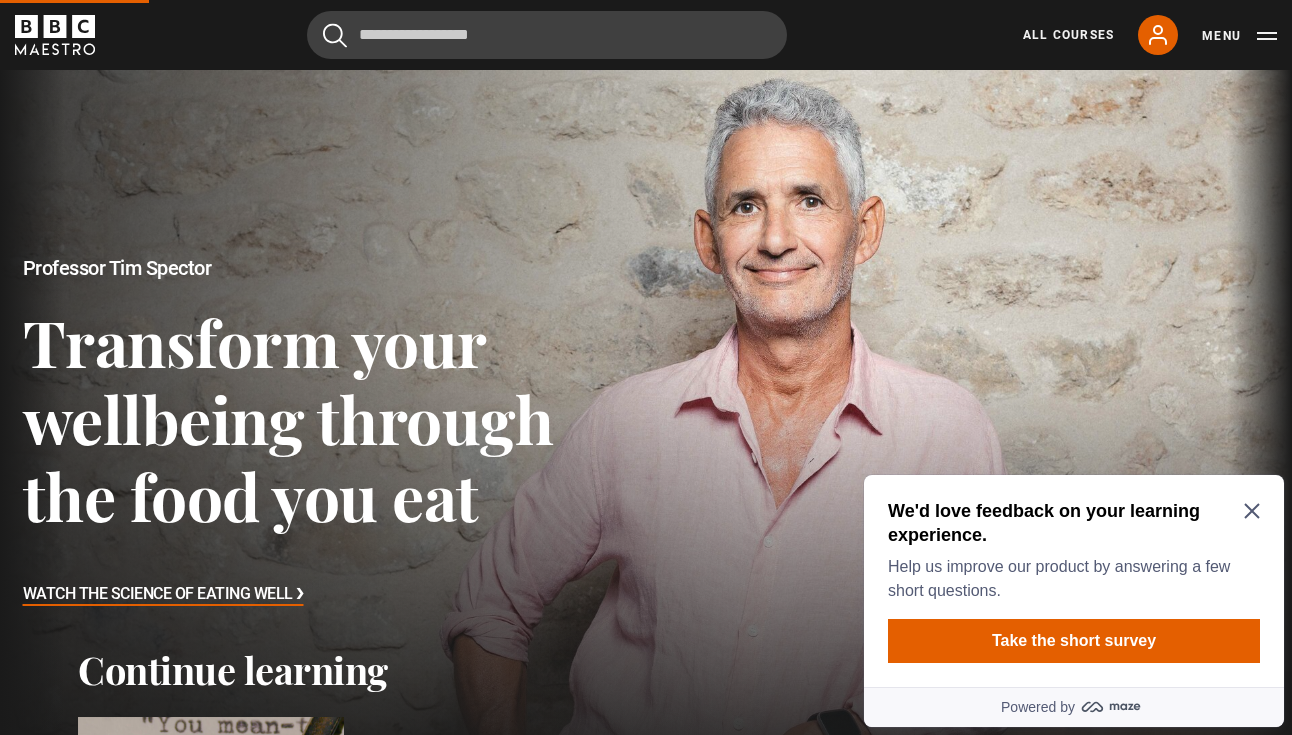 click 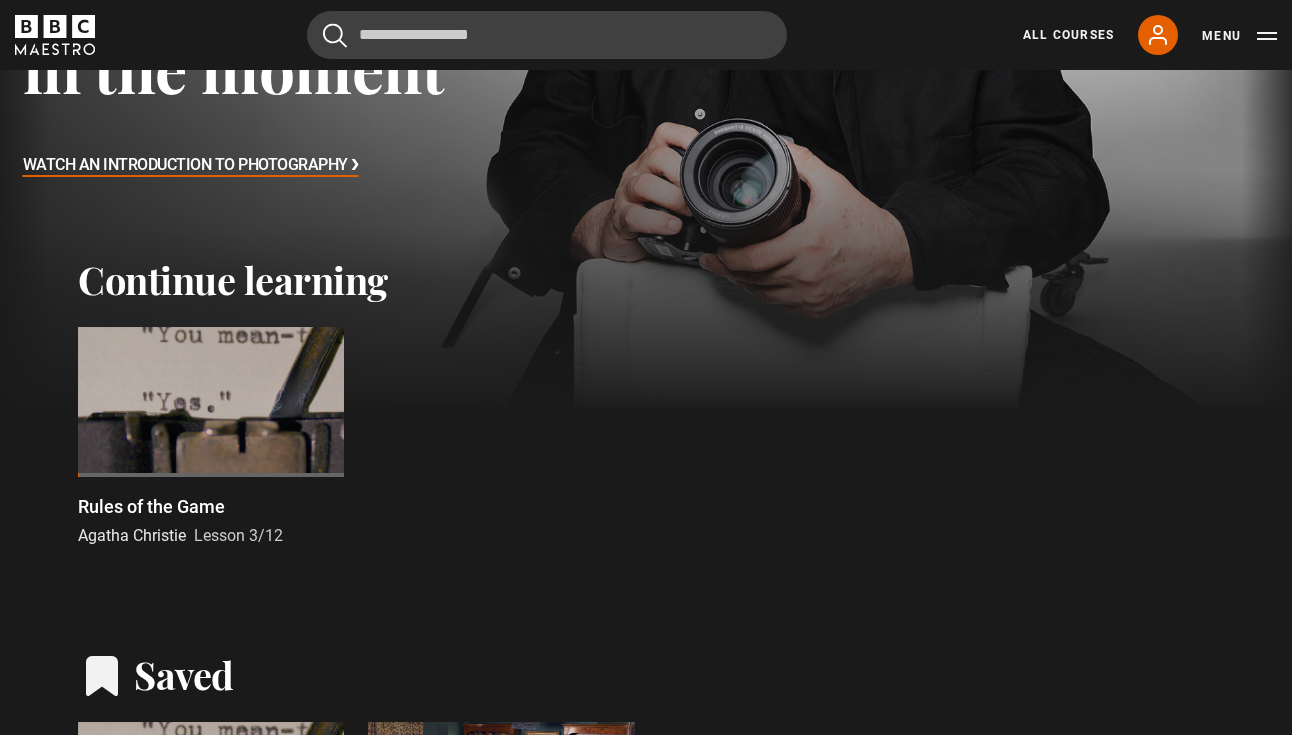 scroll, scrollTop: 395, scrollLeft: 0, axis: vertical 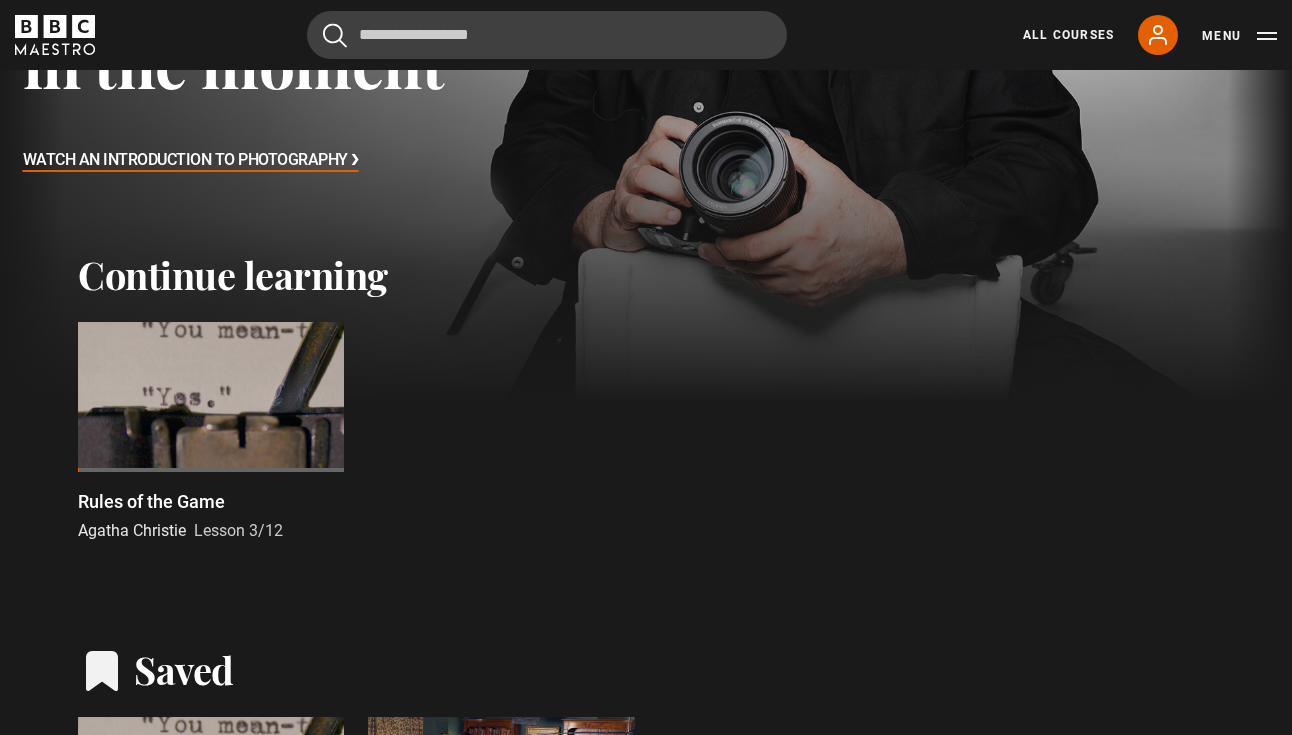 click at bounding box center [211, 397] 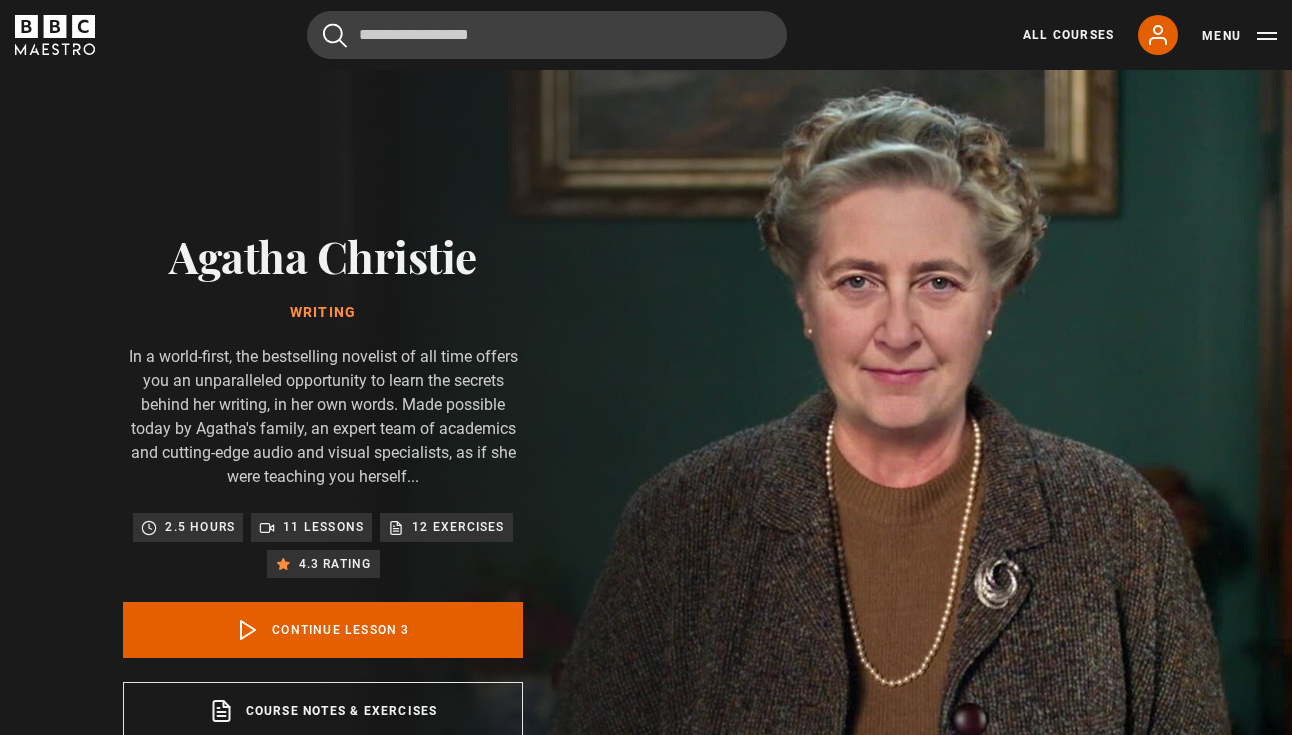 scroll, scrollTop: 900, scrollLeft: 0, axis: vertical 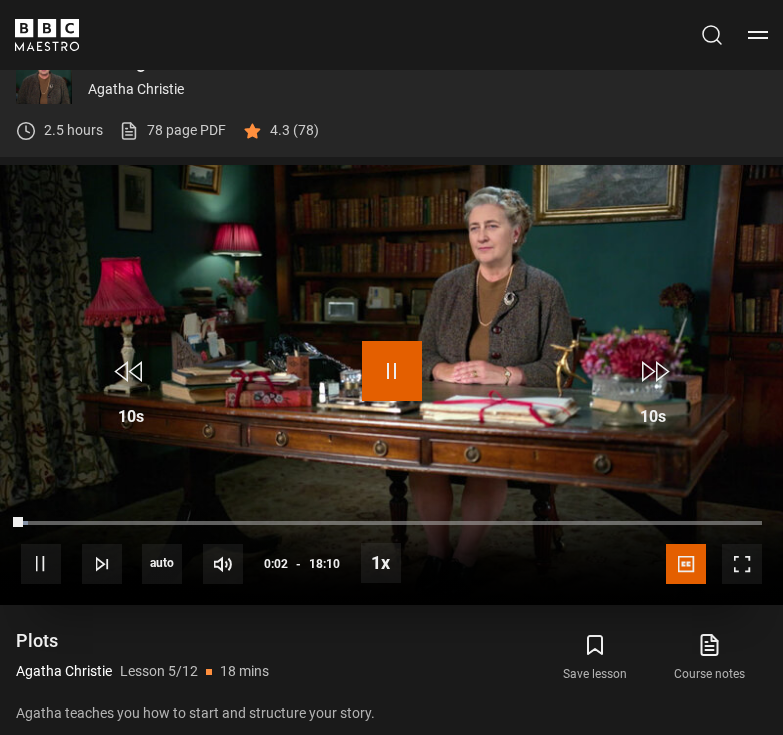 click at bounding box center (392, 371) 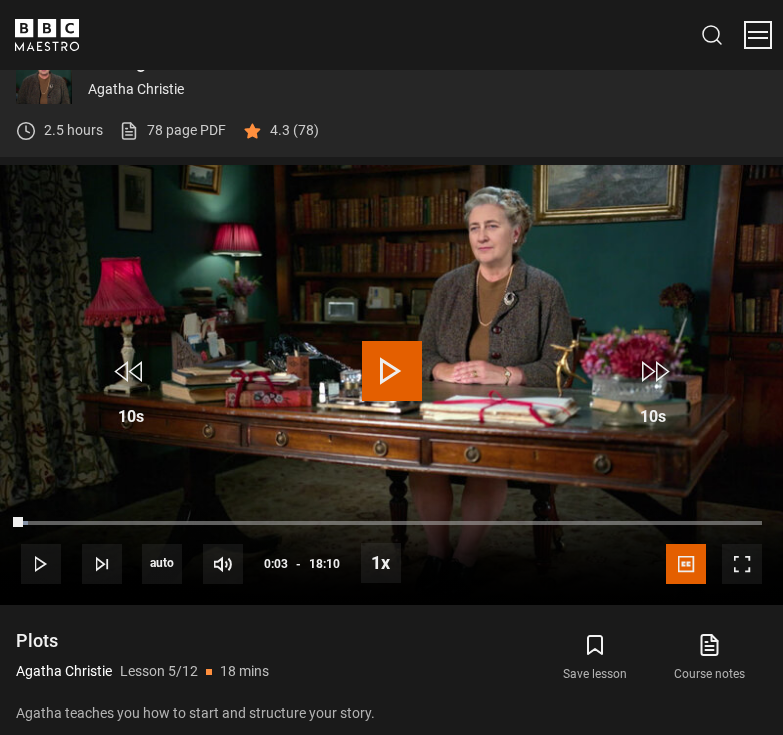 click on "Menu" at bounding box center [758, 35] 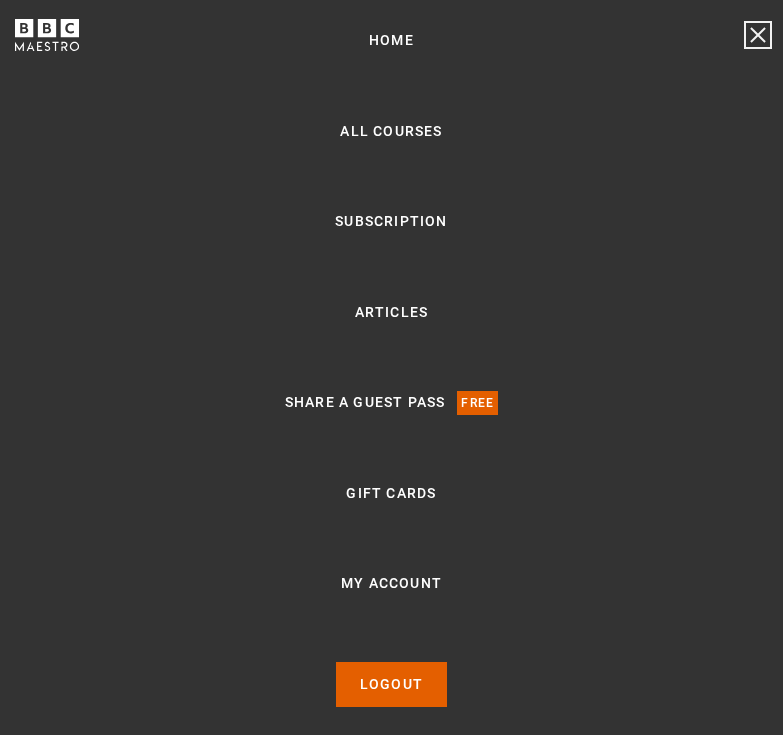 click on "Menu" at bounding box center (758, 35) 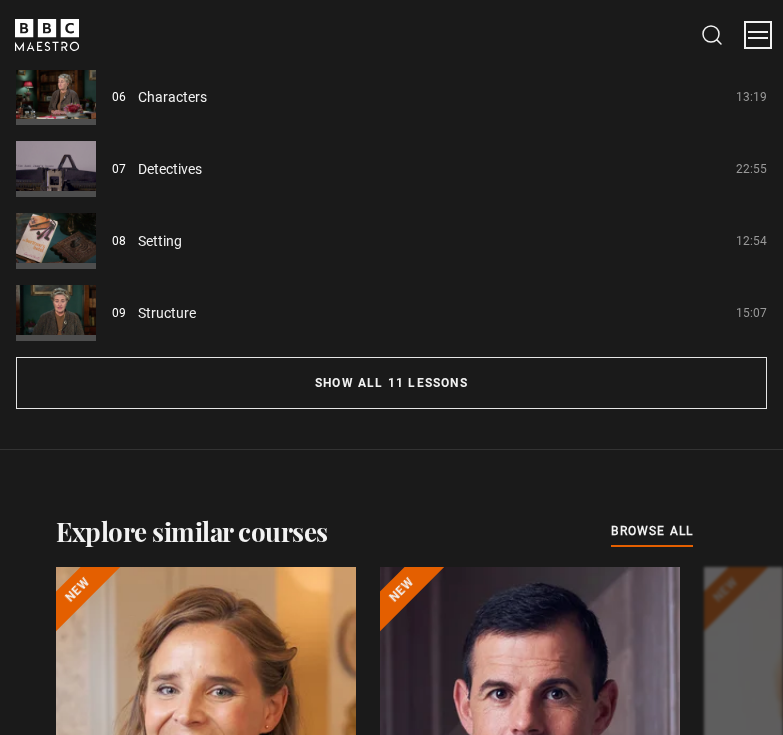 scroll, scrollTop: 1556, scrollLeft: 0, axis: vertical 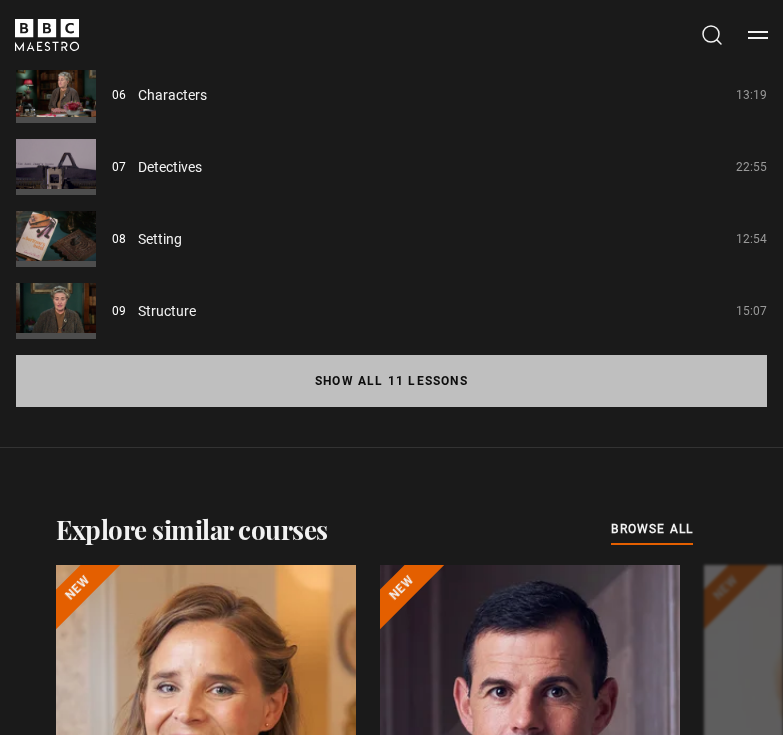 click on "Show all 11 lessons" at bounding box center [391, 381] 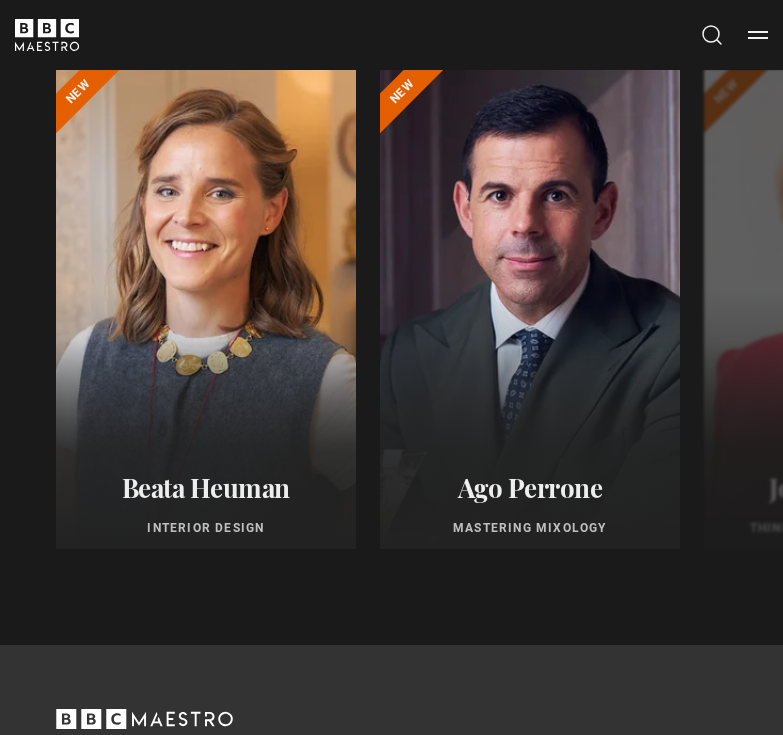 scroll, scrollTop: 2626, scrollLeft: 0, axis: vertical 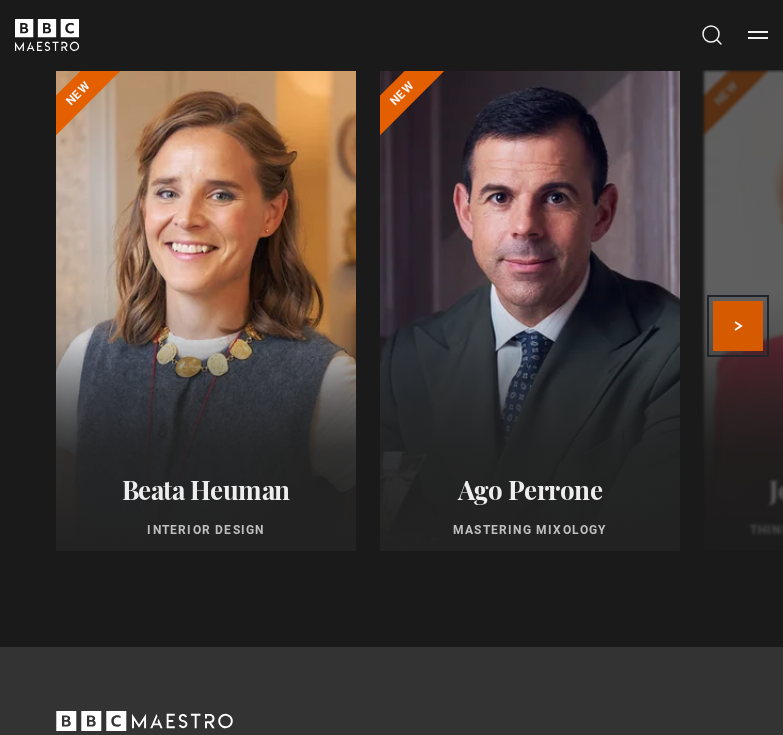 click on "Next" at bounding box center (738, 326) 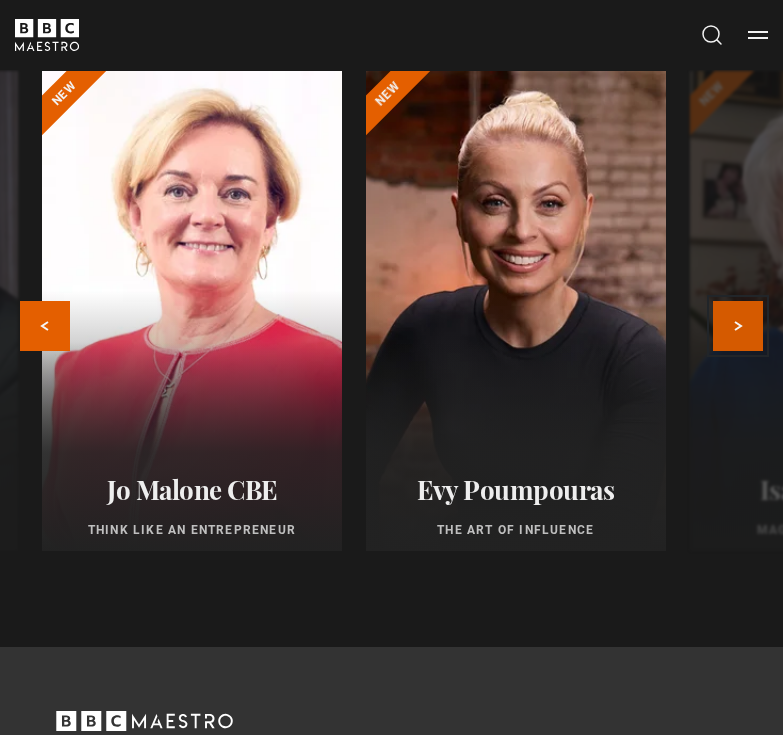 click on "Next" at bounding box center [738, 326] 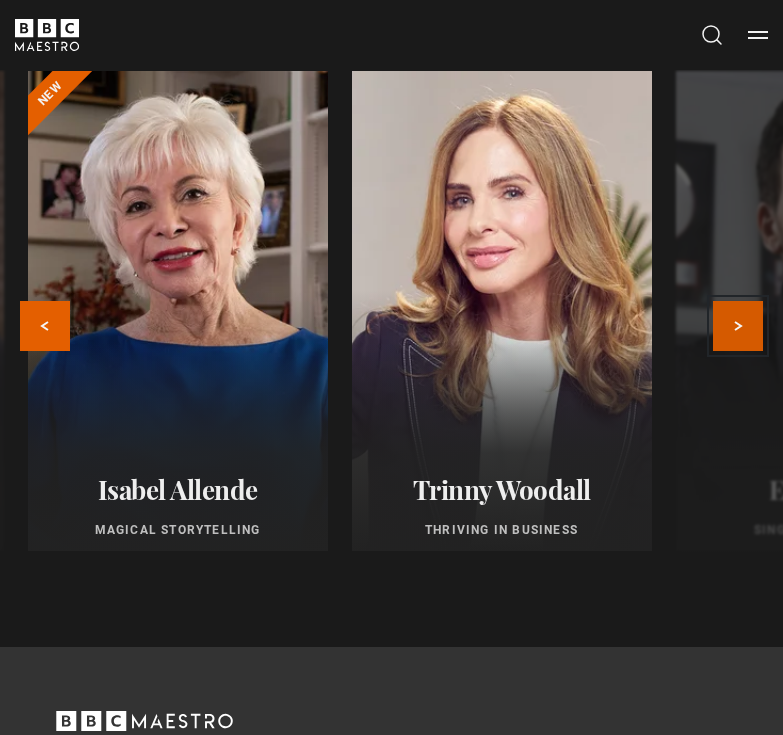 click on "Next" at bounding box center [738, 326] 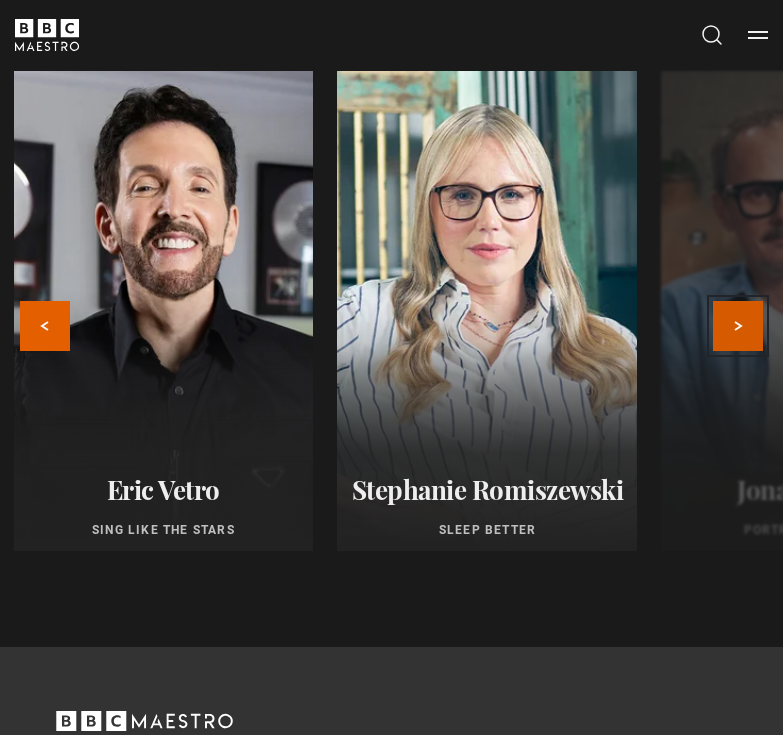 click on "Next" at bounding box center (738, 326) 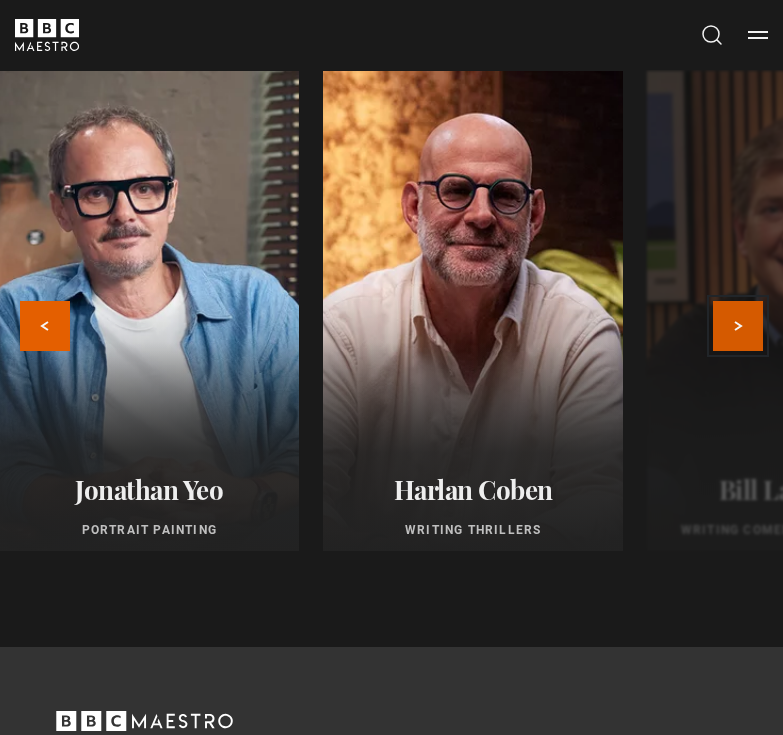 click on "Next" at bounding box center [738, 326] 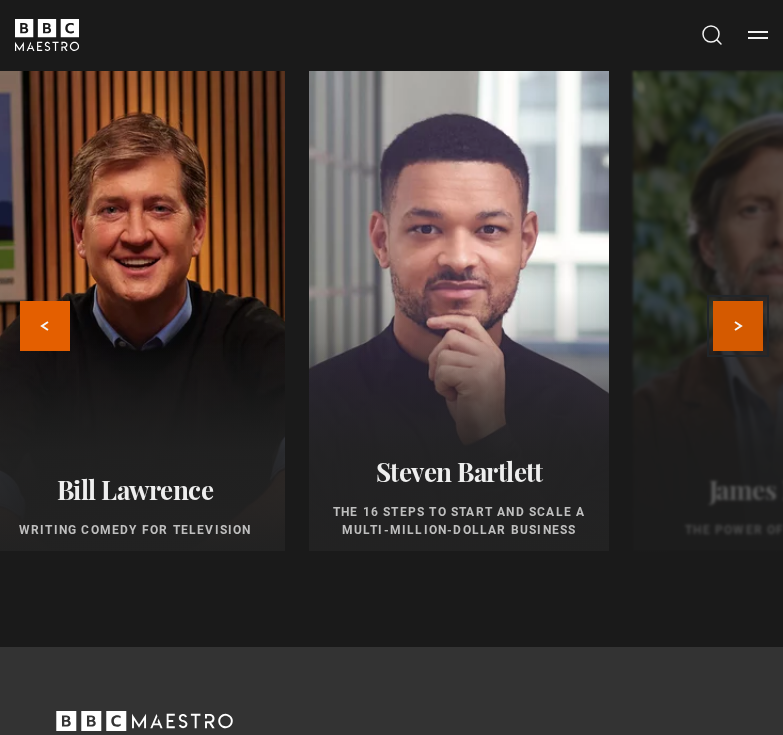 click on "Next" at bounding box center (738, 326) 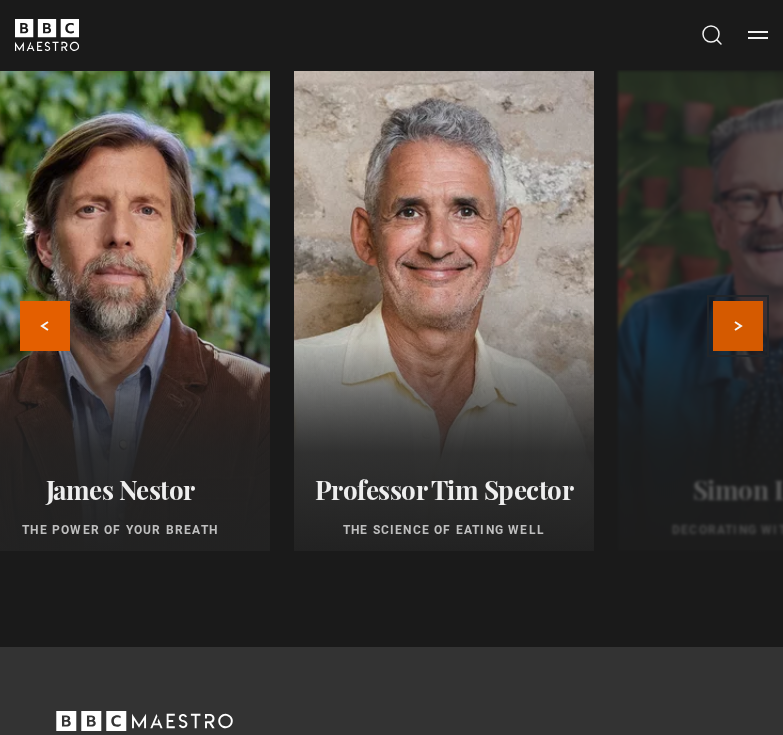 click on "Next" at bounding box center [738, 326] 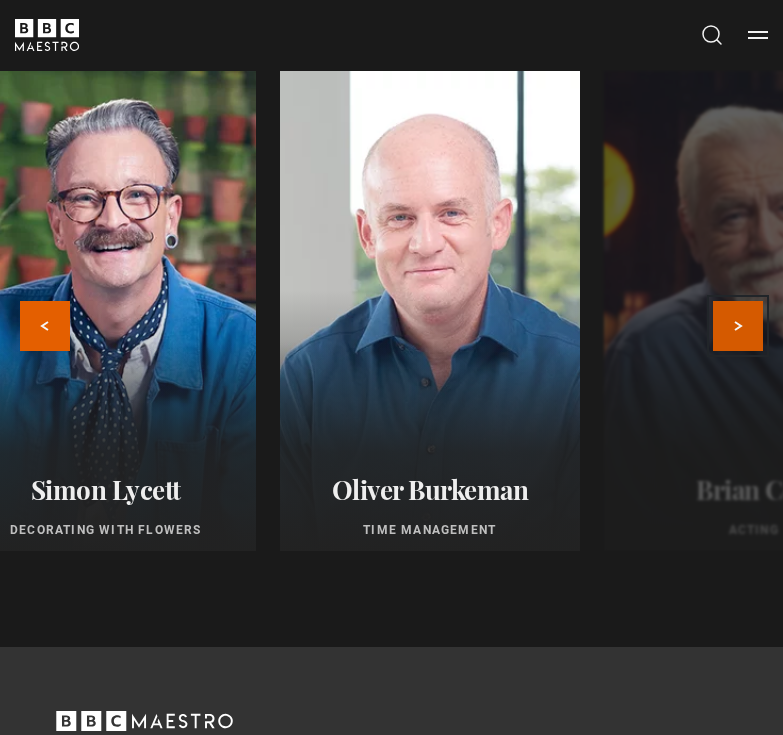 click on "Next" at bounding box center [738, 326] 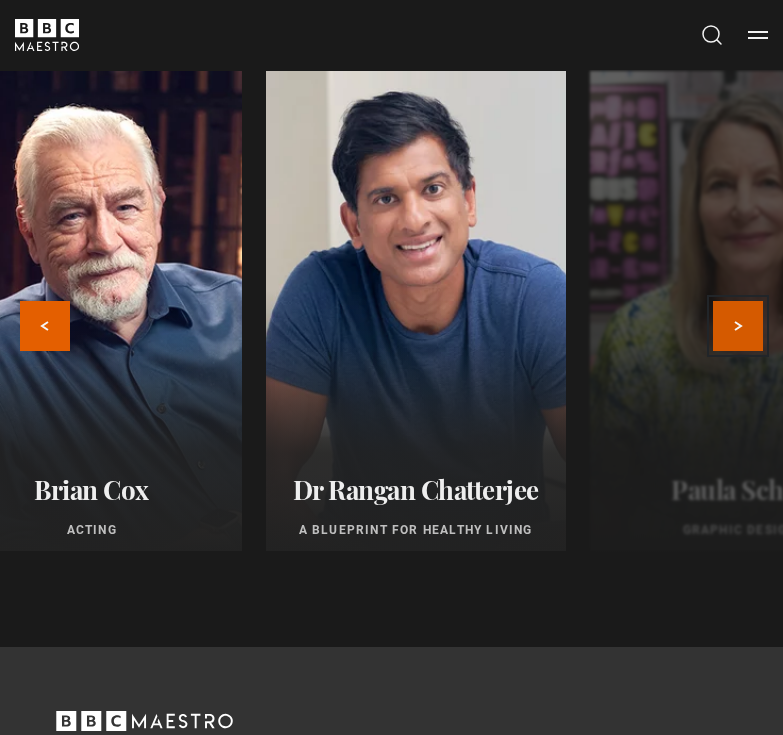 click on "Next" at bounding box center [738, 326] 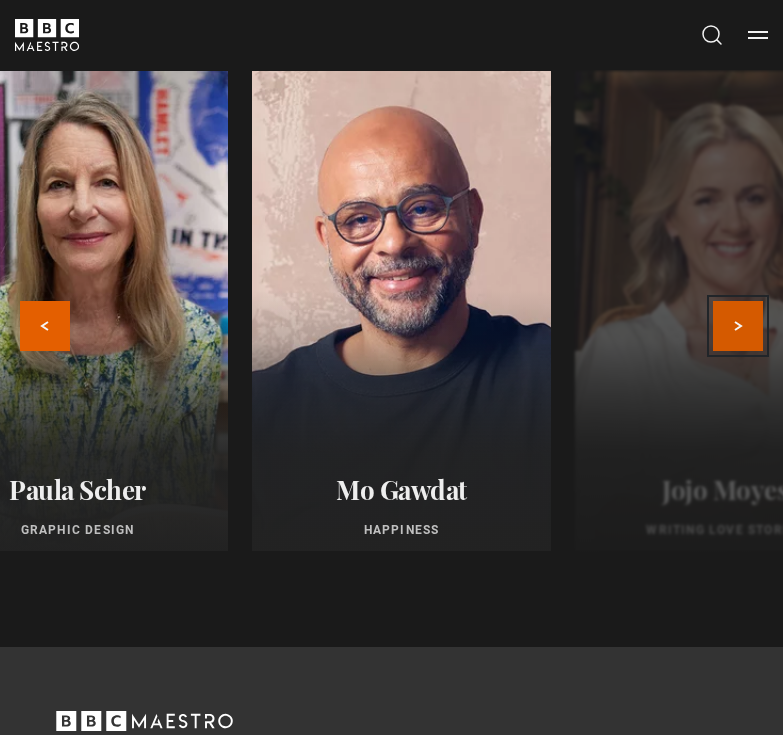 click on "Next" at bounding box center (738, 326) 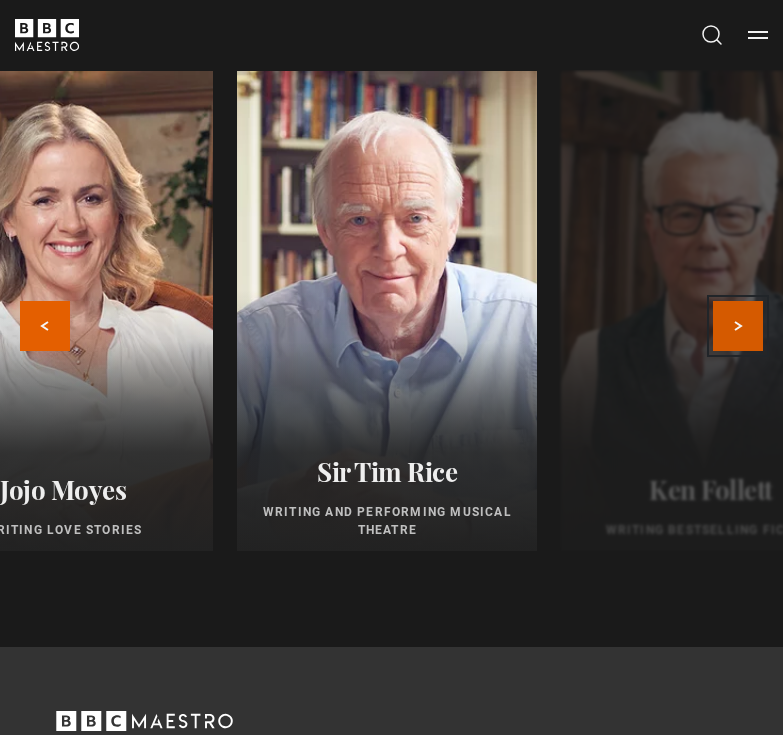 click on "Next" at bounding box center [738, 326] 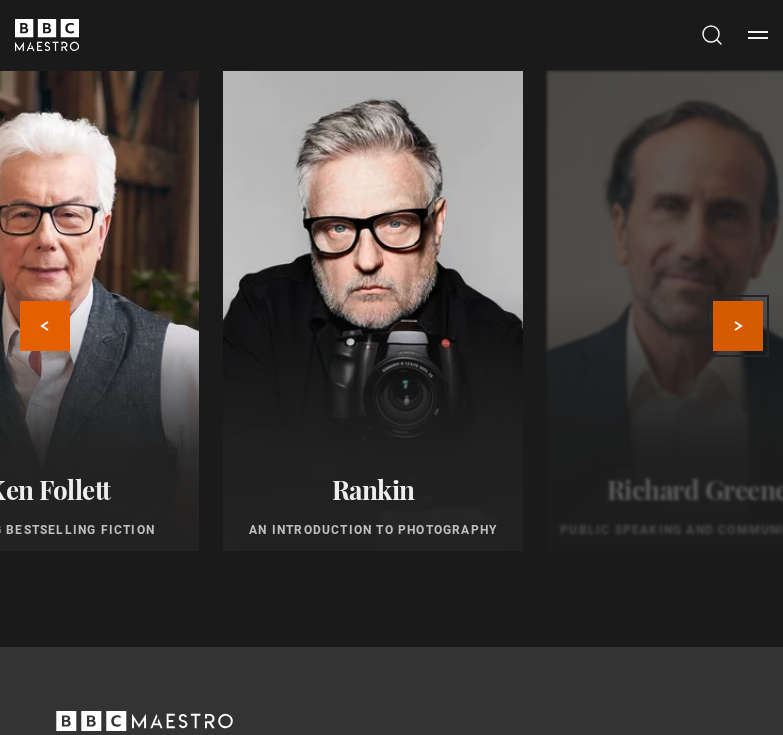 click on "Next" at bounding box center (738, 326) 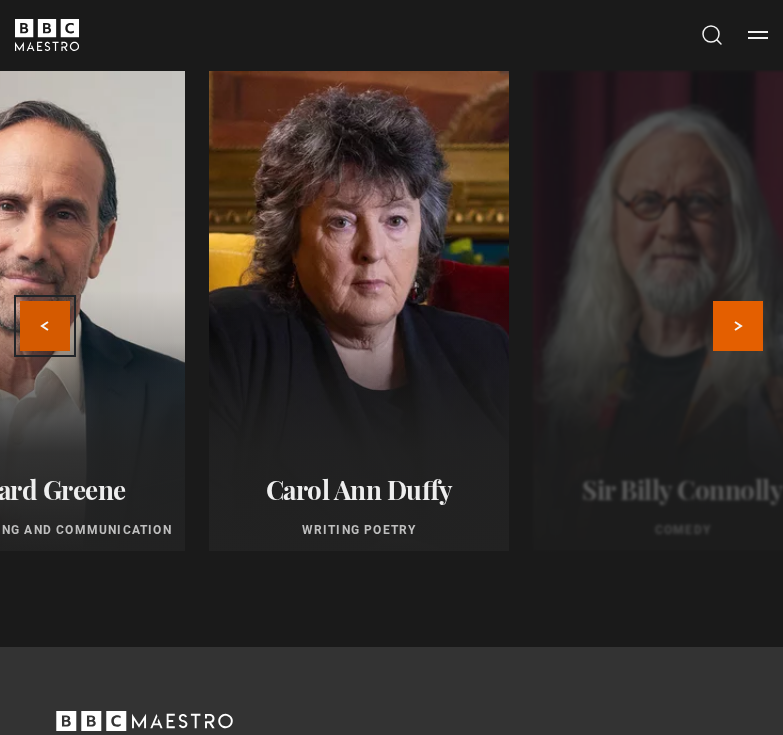 click on "Previous" at bounding box center [45, 326] 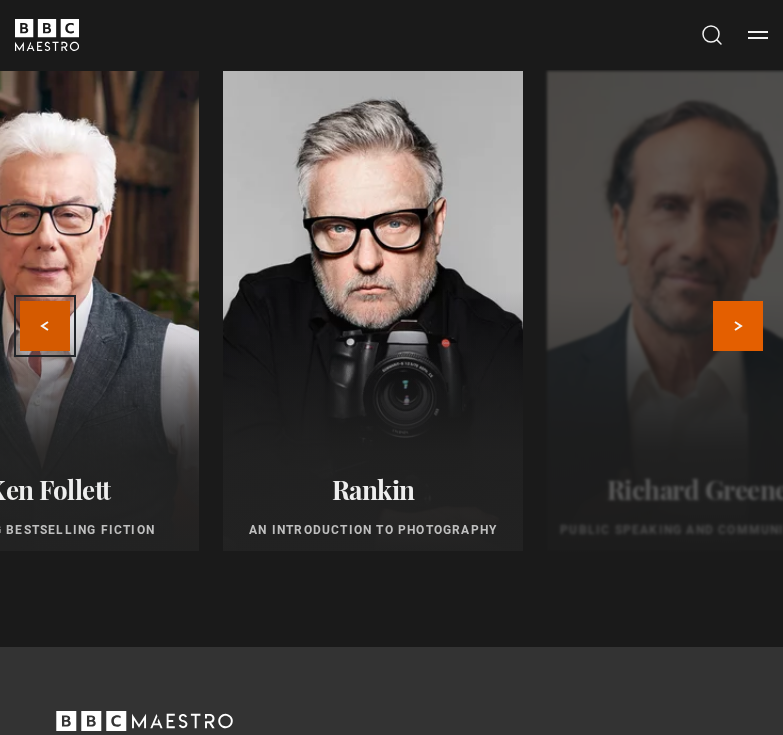 click on "Previous" at bounding box center [45, 326] 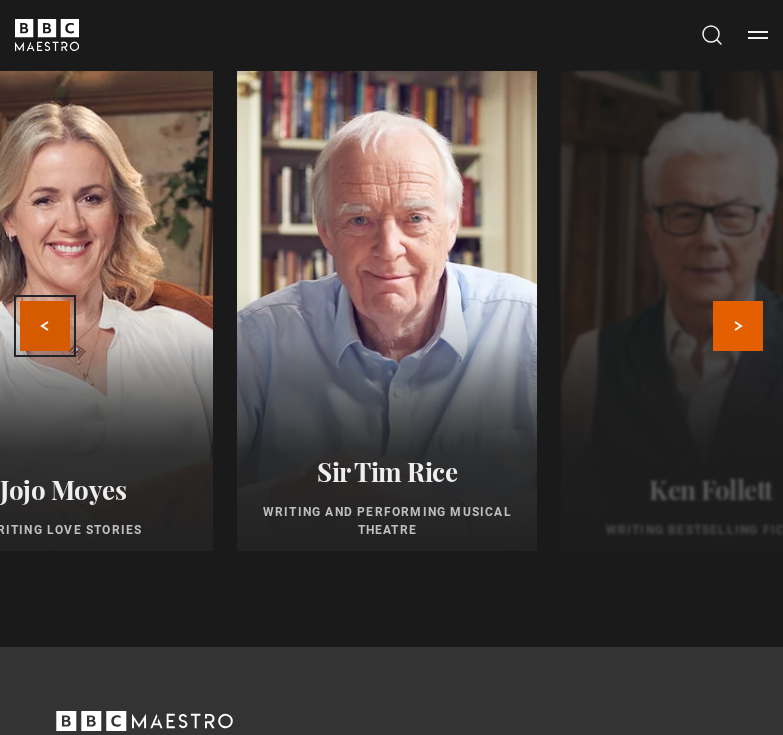 click on "Previous" at bounding box center [45, 326] 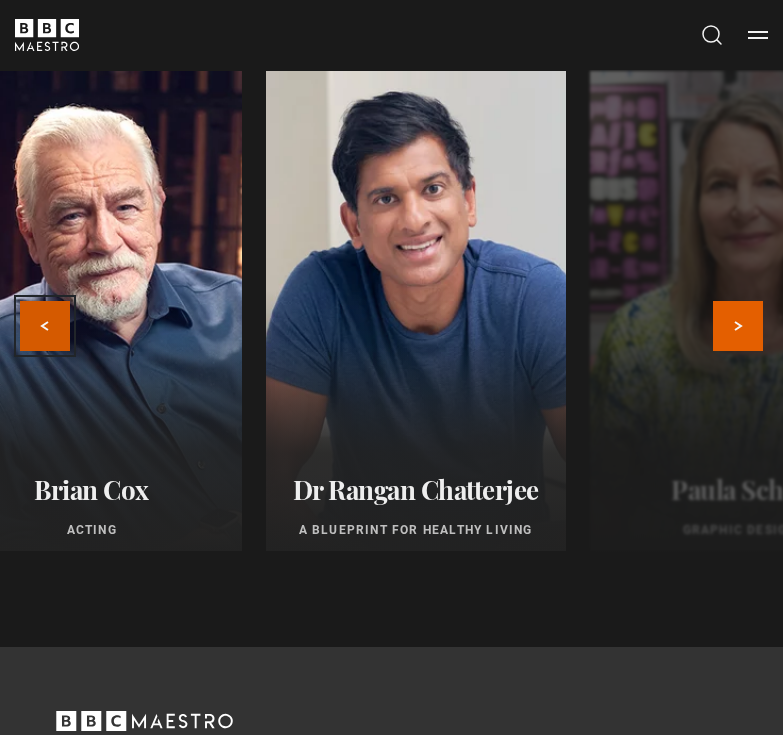click on "Previous" at bounding box center (45, 326) 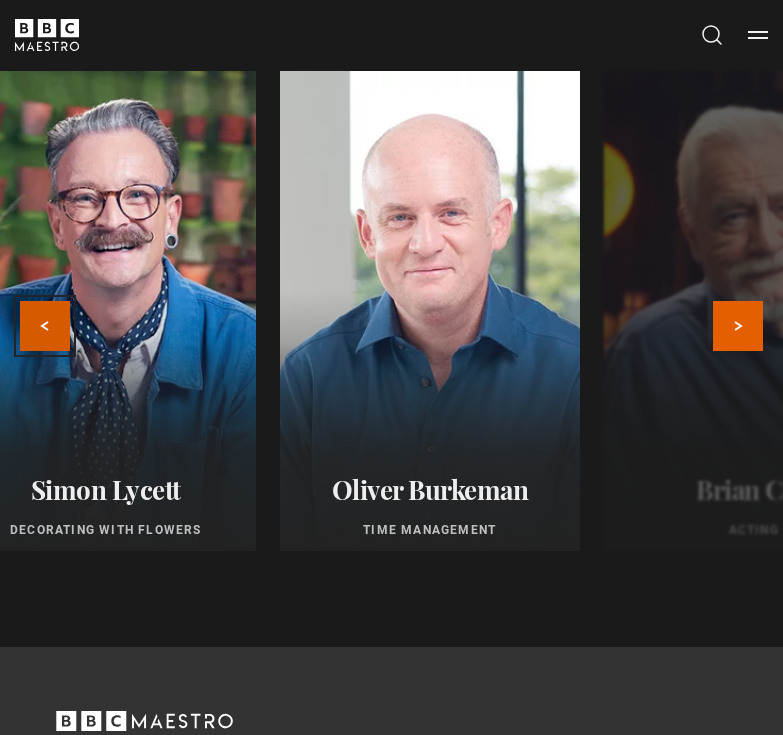 click on "Previous" at bounding box center (45, 326) 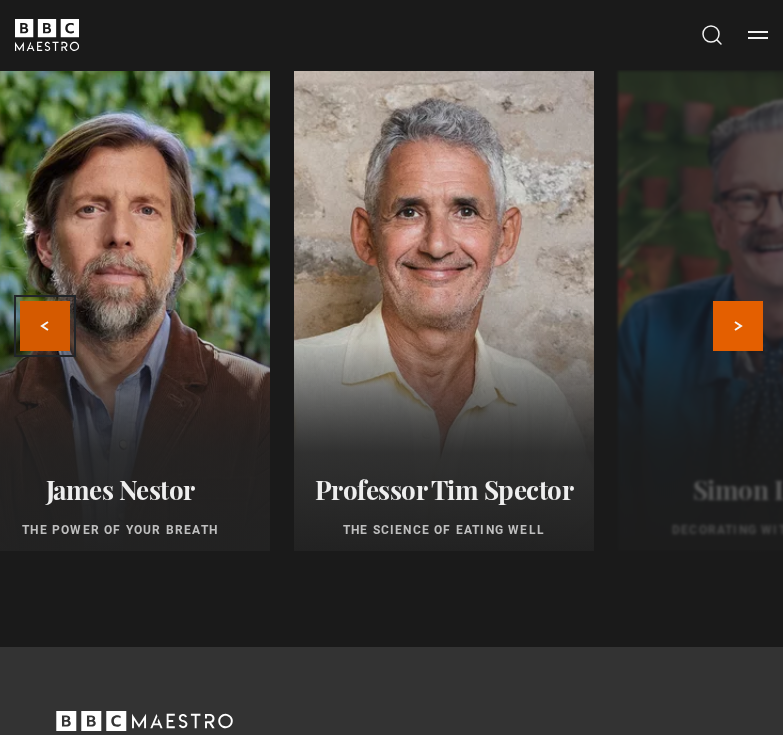 click on "Previous" at bounding box center [45, 326] 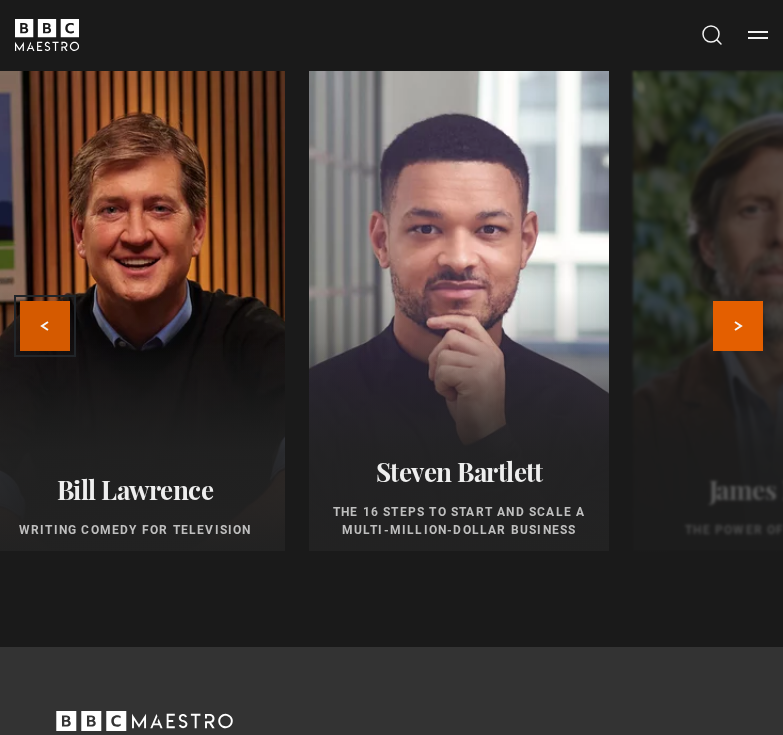 click on "Previous" at bounding box center [45, 326] 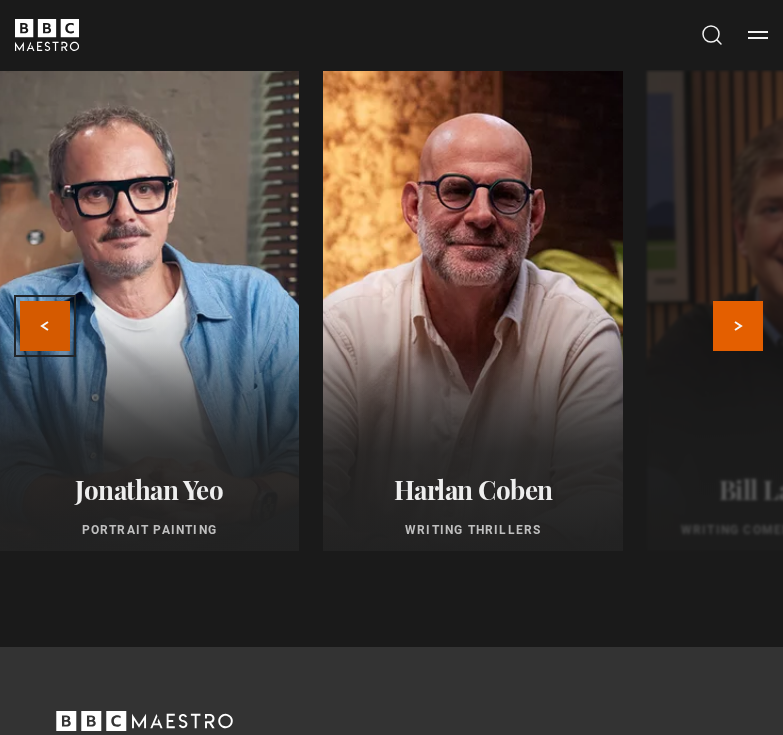 click on "Previous" at bounding box center [45, 326] 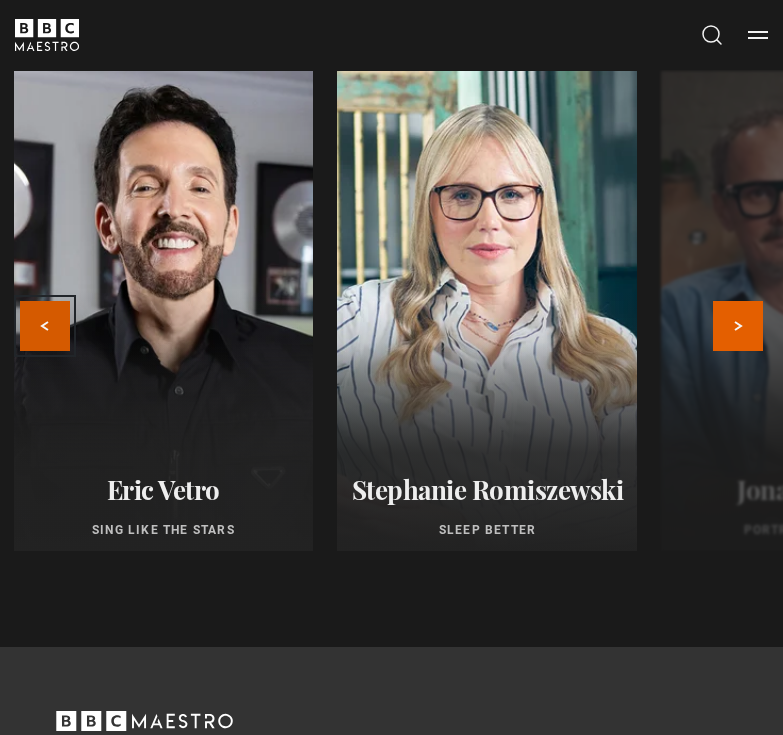 click on "Previous" at bounding box center (45, 326) 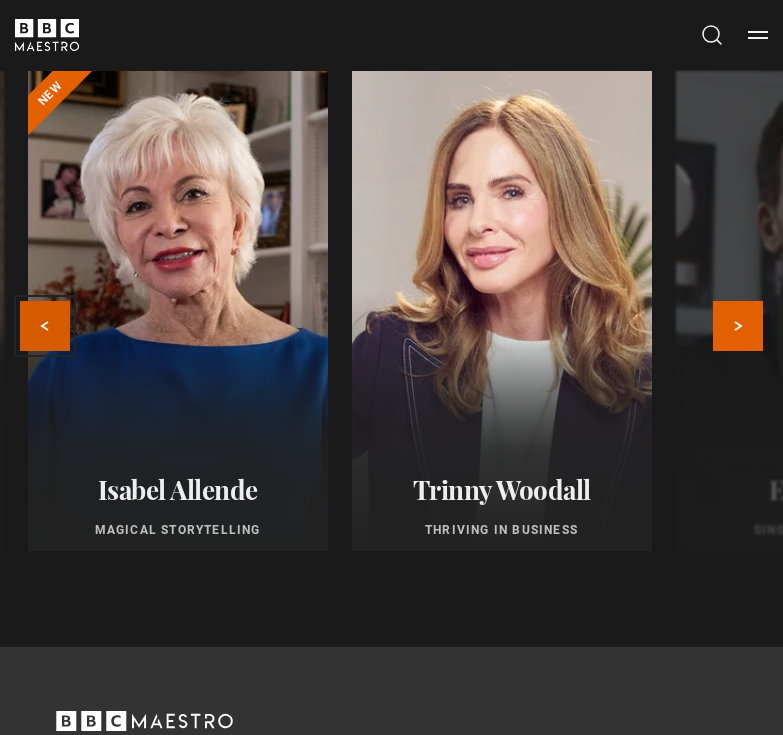 click on "Previous" at bounding box center (45, 326) 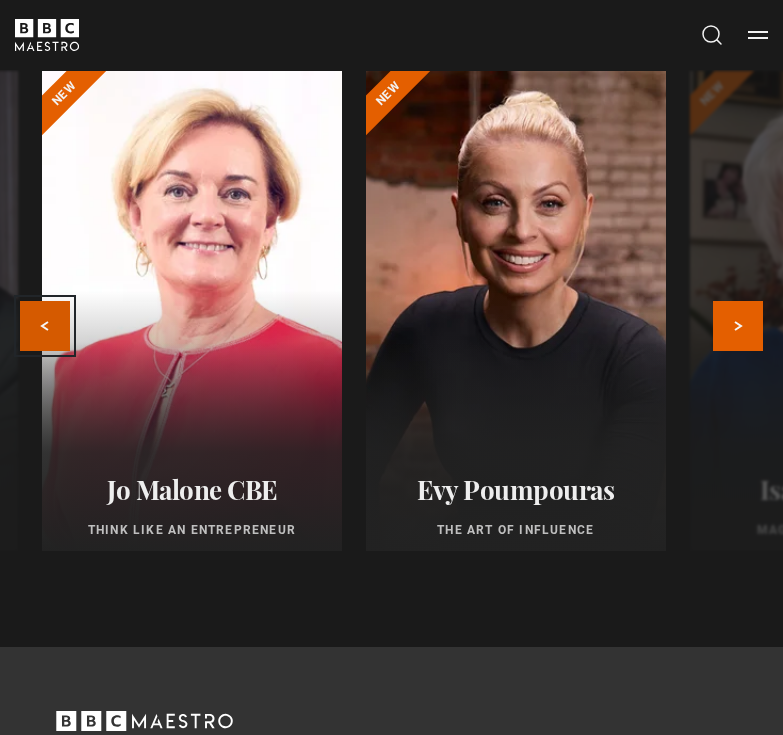 click on "Previous" at bounding box center [45, 326] 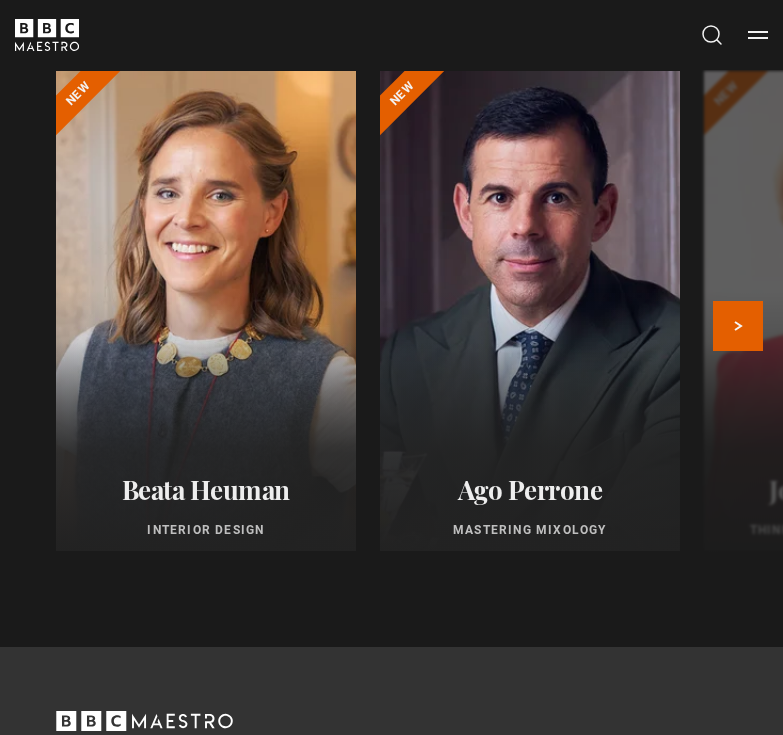 click on "Beata Heuman
Interior Design
New
Ago Perrone
Mastering Mixology
New
Jo Malone CBE
Think Like an Entrepreneur
New
Evy Poumpouras
The Art of Influence
New
Isabel Allende
Magical Storytelling
New
Trinny Woodall
Thriving in Business
Eric Vetro
Sing Like the Stars
Stephanie Romiszewski
Sleep Better
Jonathan Yeo
Portrait Painting
Harlan Coben
Writing Thrillers
Bill Lawrence
Writing Comedy for Television
Steven Bartlett" at bounding box center [372, 323] 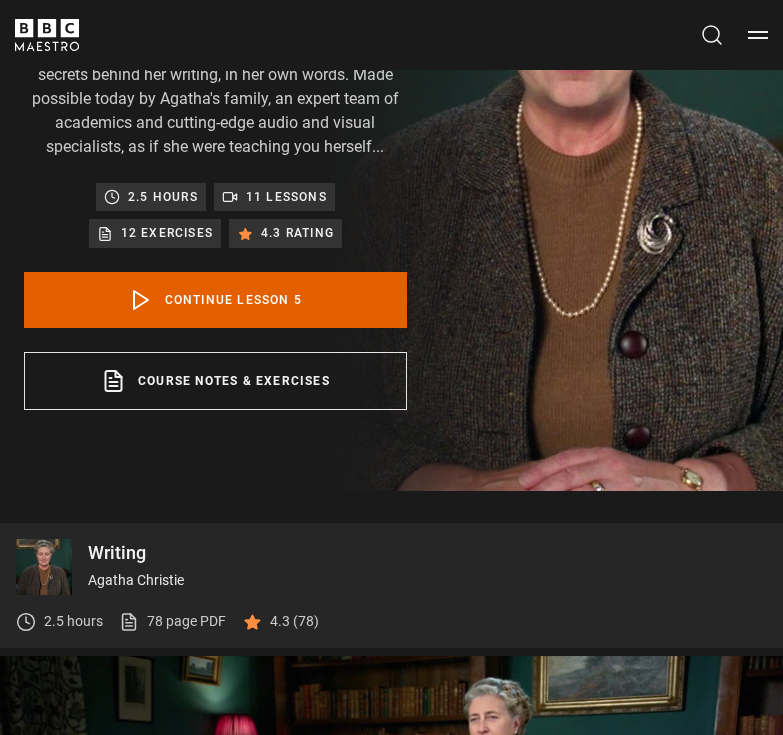 scroll, scrollTop: 247, scrollLeft: 0, axis: vertical 